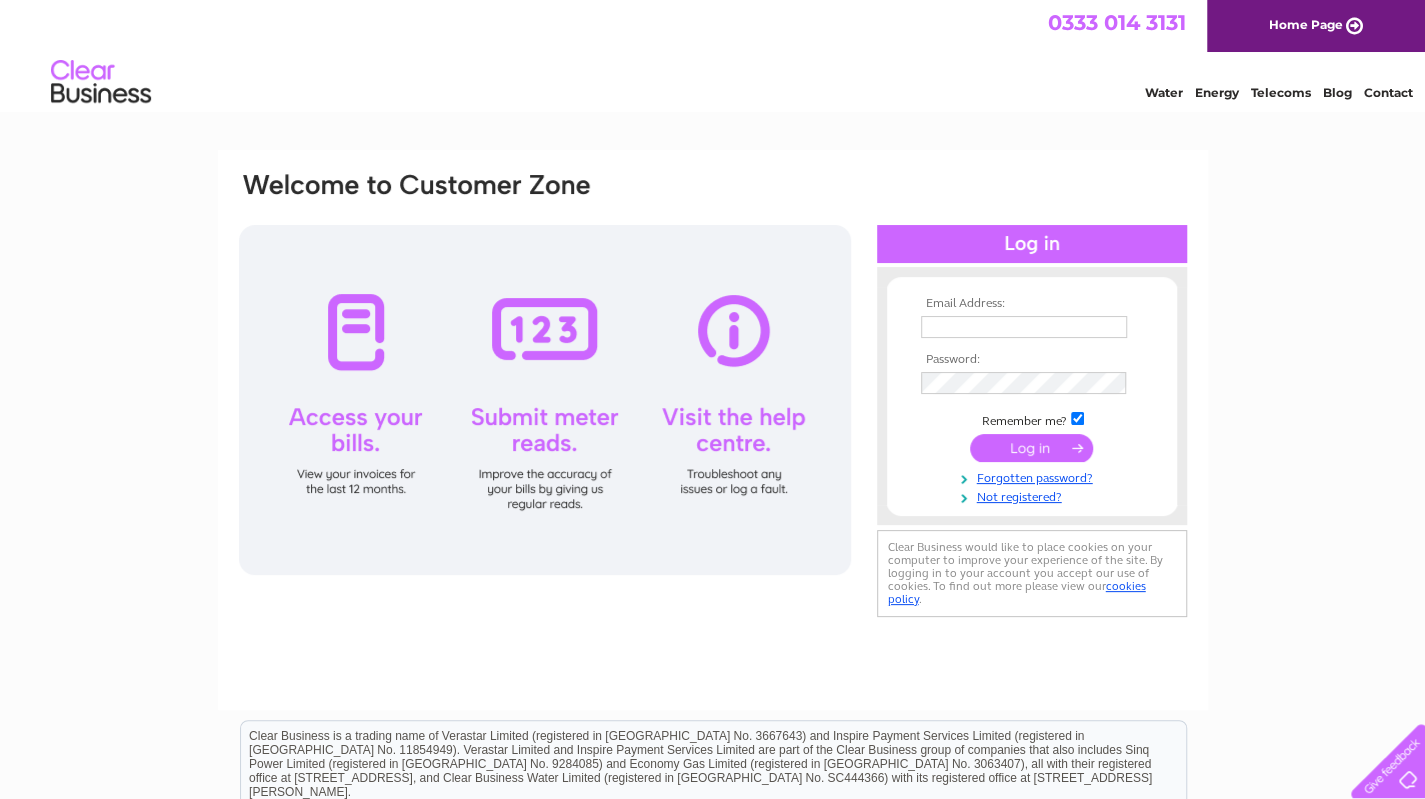 scroll, scrollTop: 0, scrollLeft: 0, axis: both 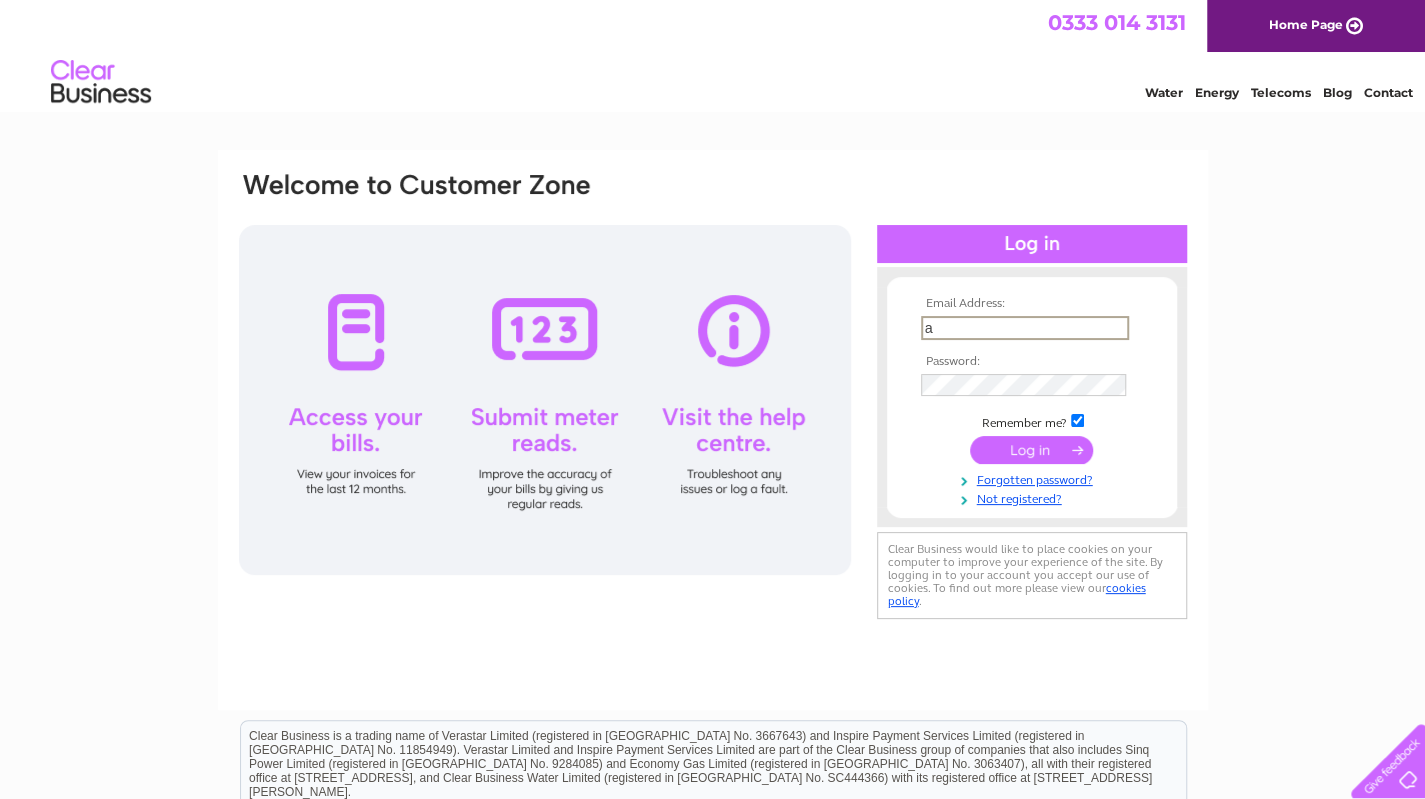 type on "[EMAIL_ADDRESS][DOMAIN_NAME]" 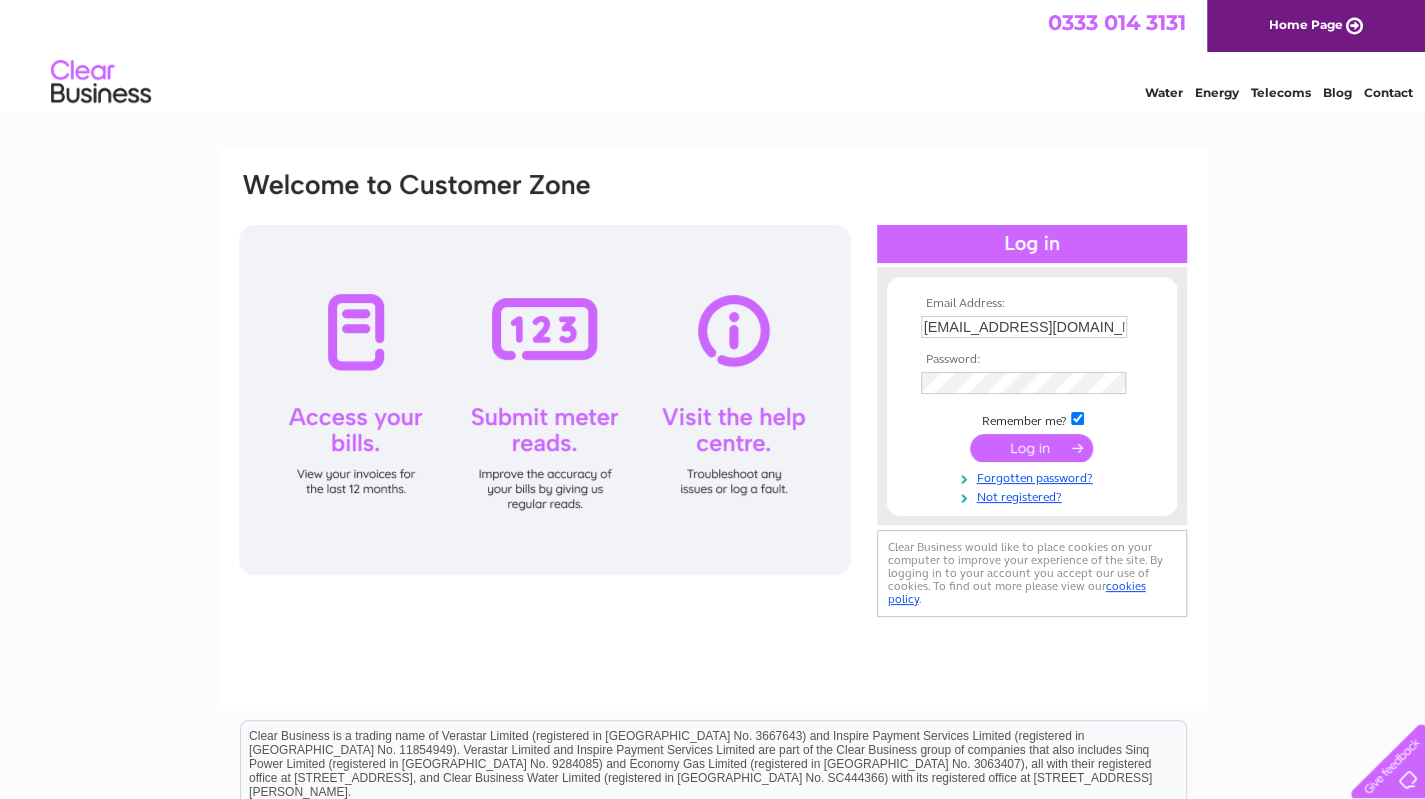 click at bounding box center (1031, 448) 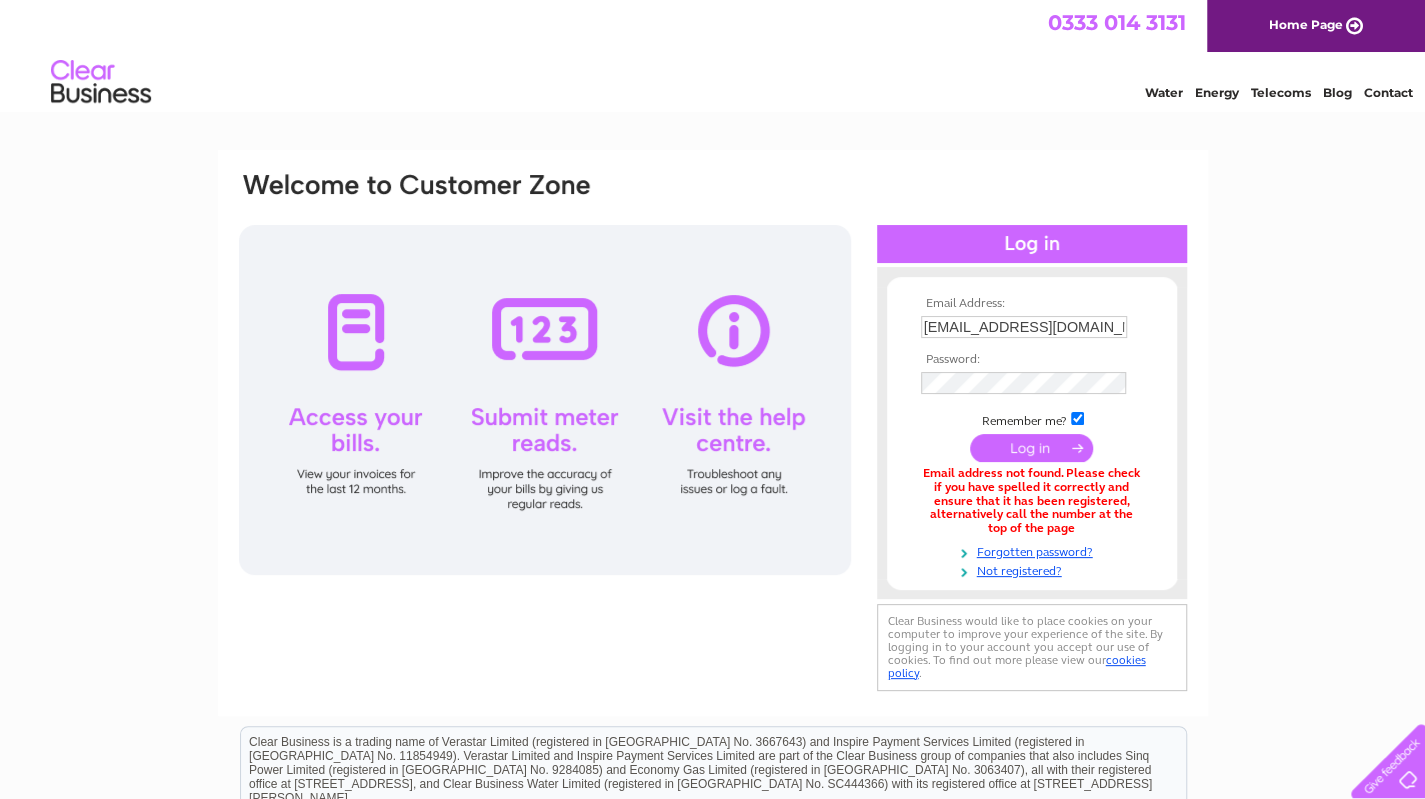 scroll, scrollTop: 0, scrollLeft: 0, axis: both 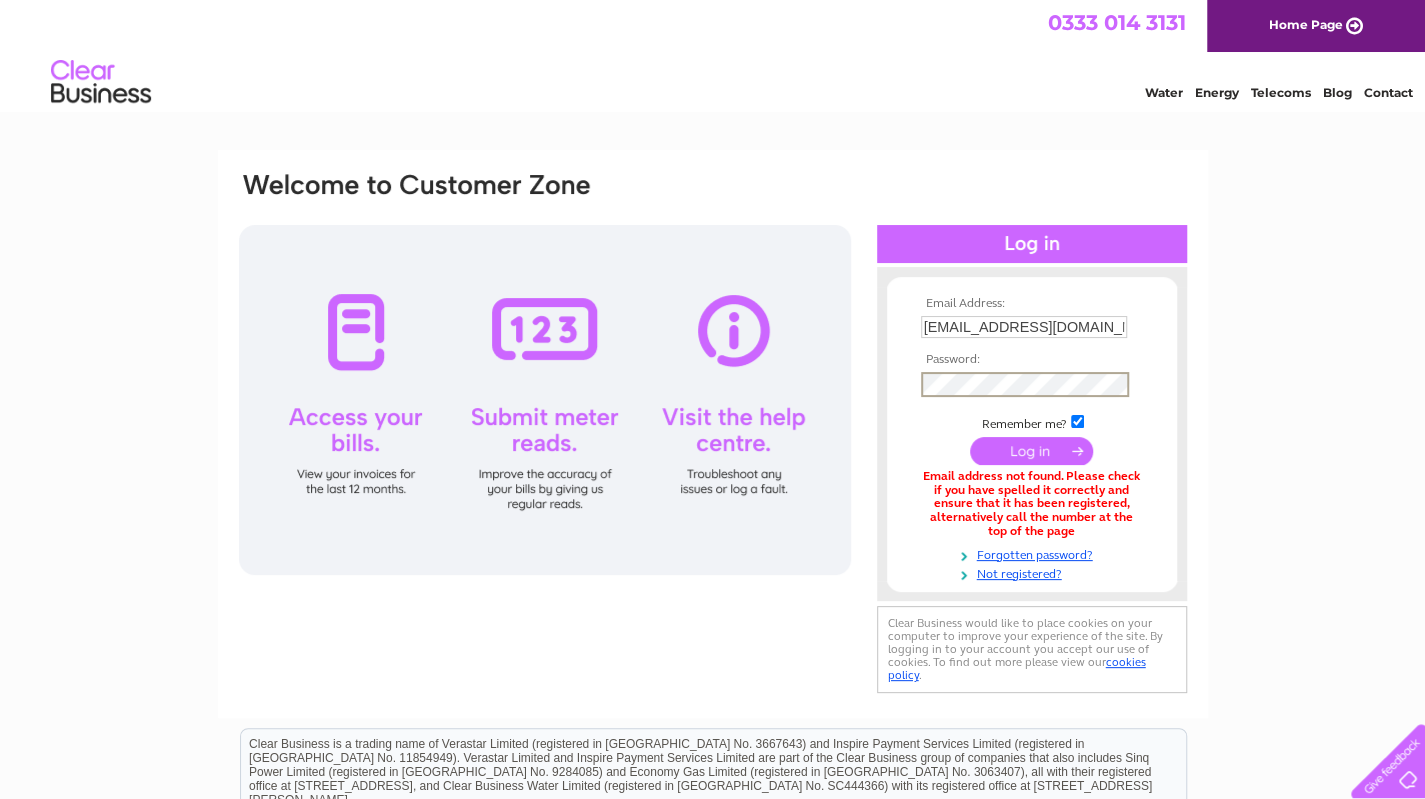 click at bounding box center [1031, 451] 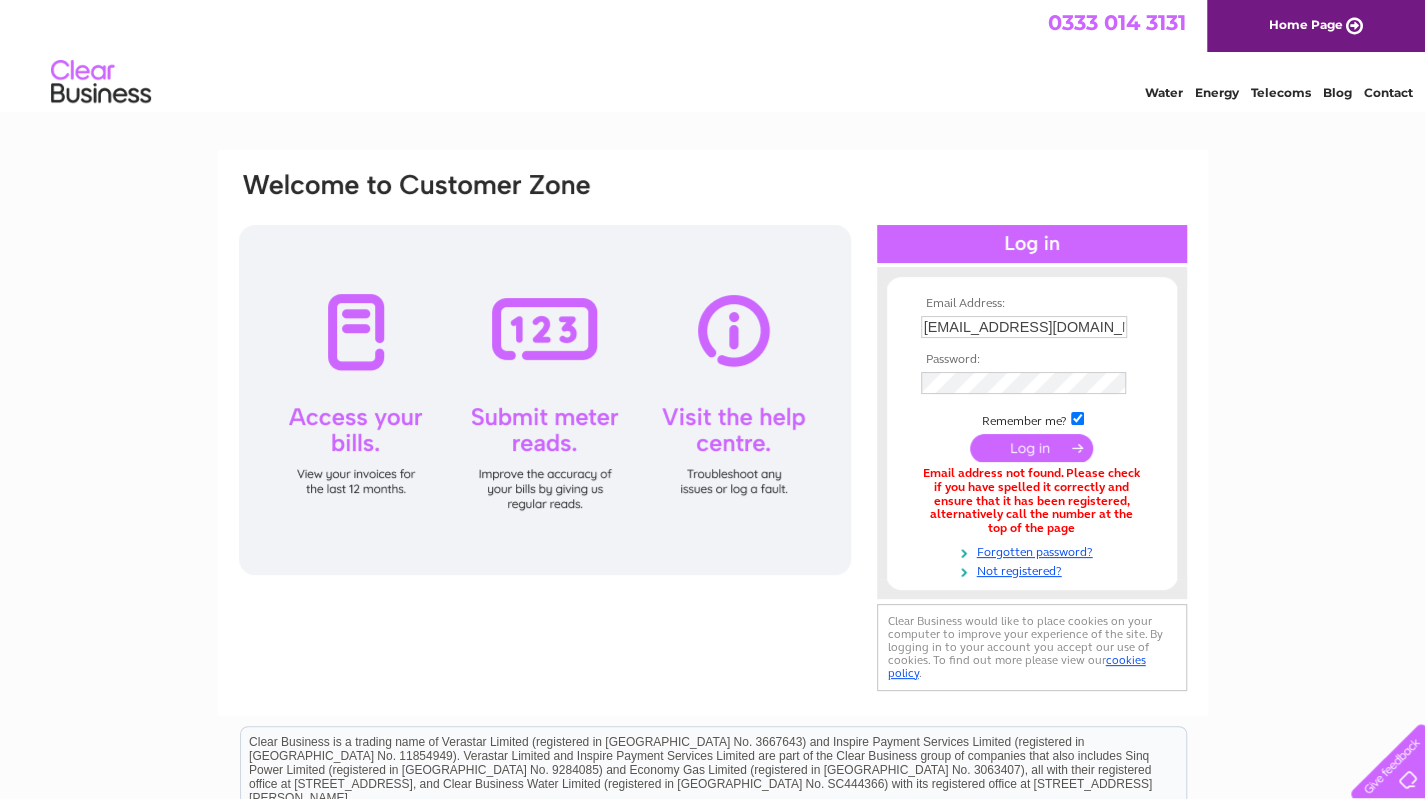 scroll, scrollTop: 0, scrollLeft: 0, axis: both 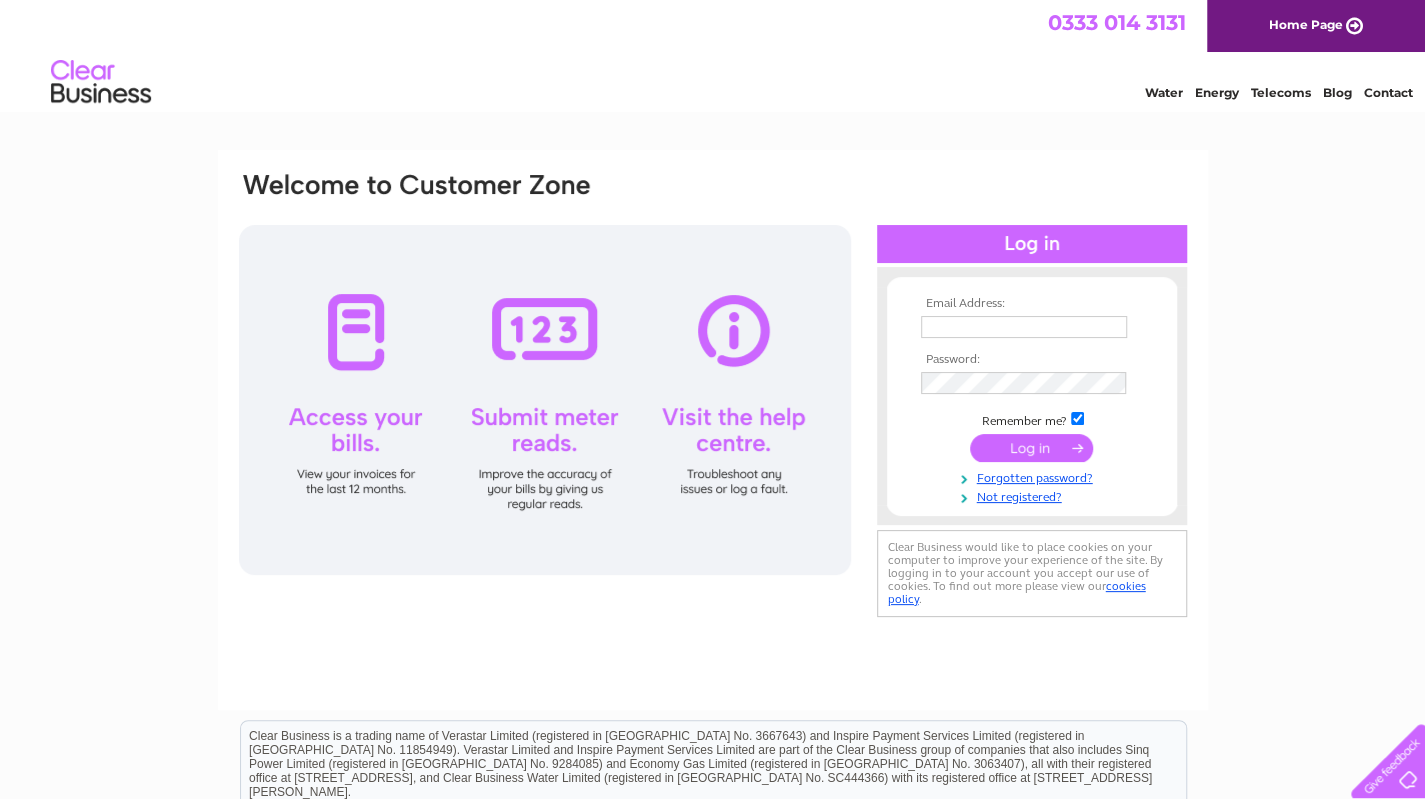 click at bounding box center [1024, 327] 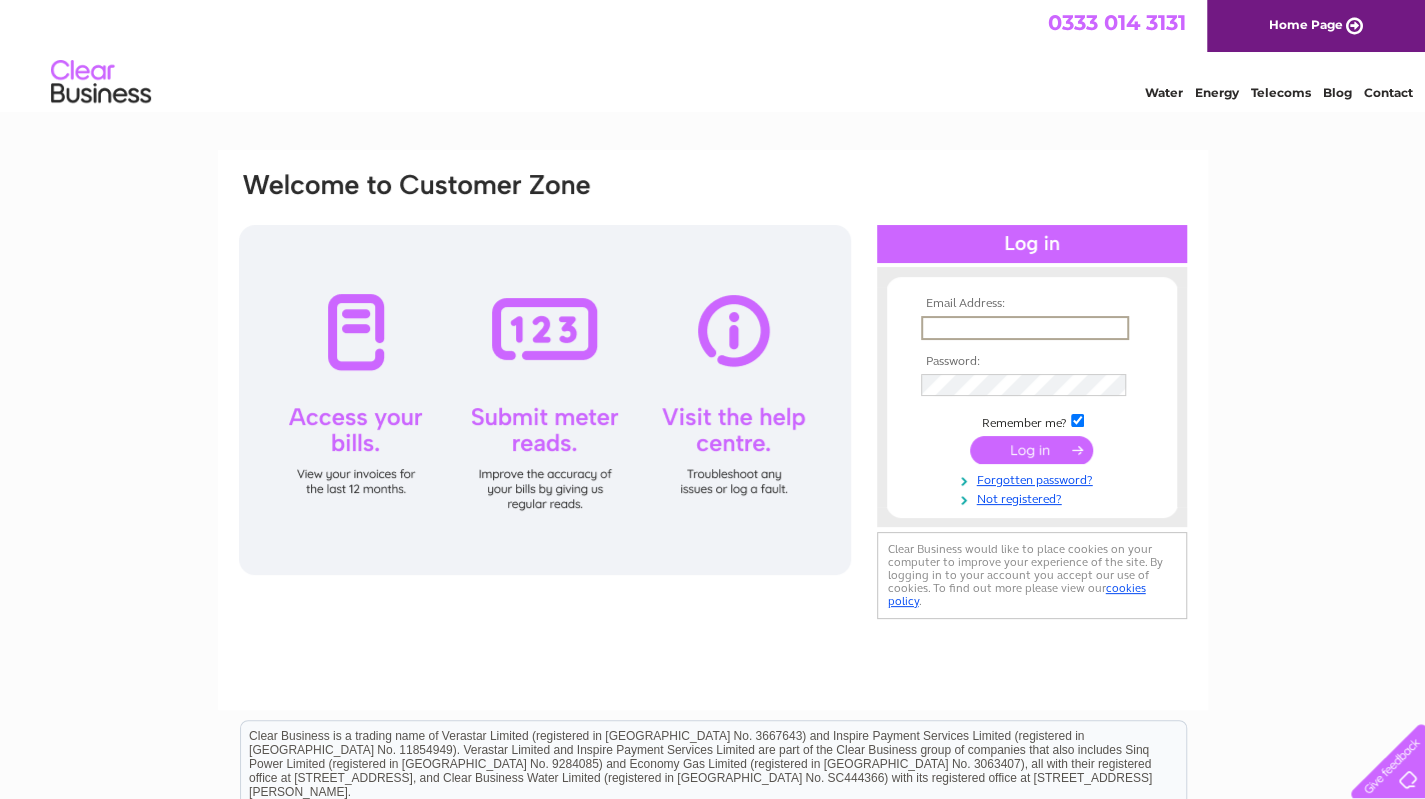 type on "alanvigrowcars@gmail.com" 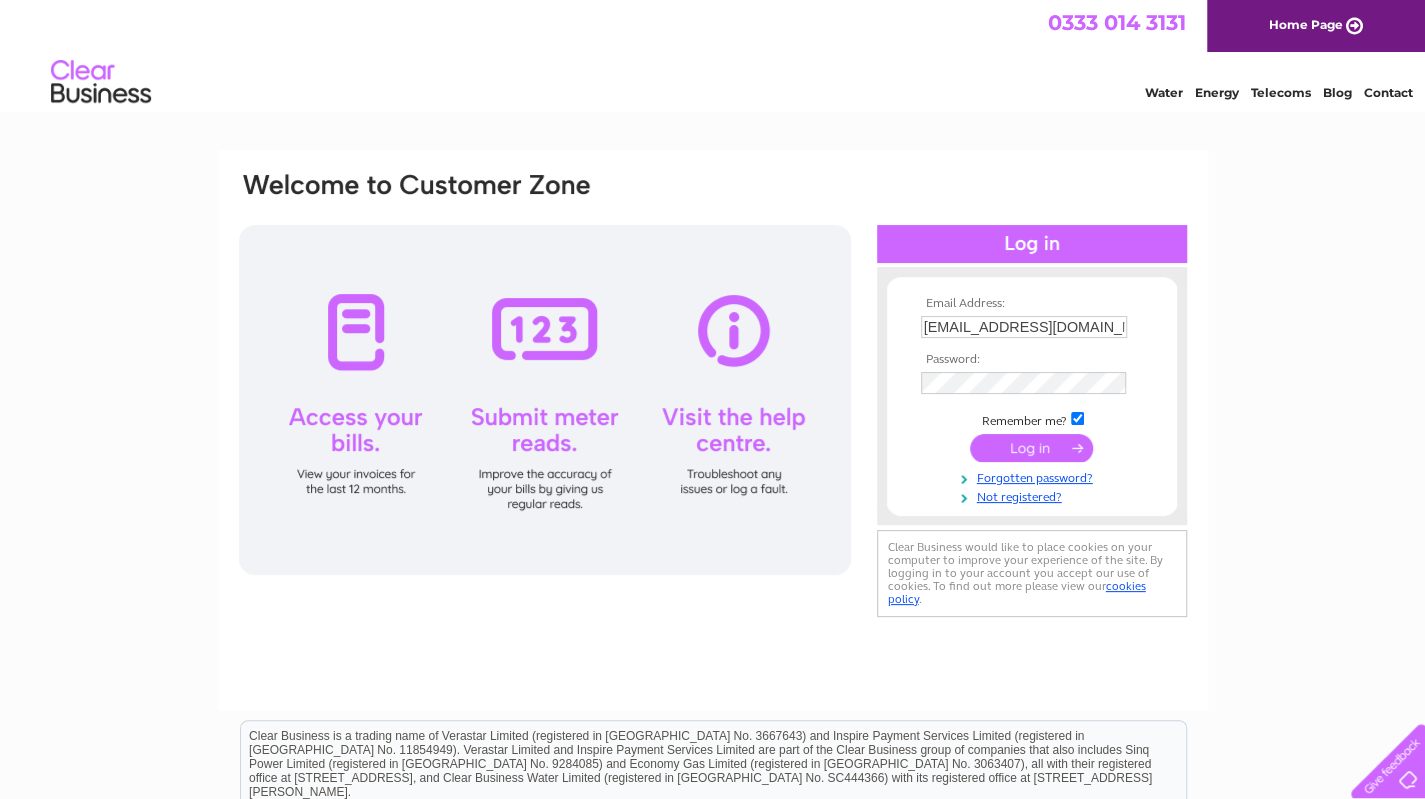 click at bounding box center (1031, 448) 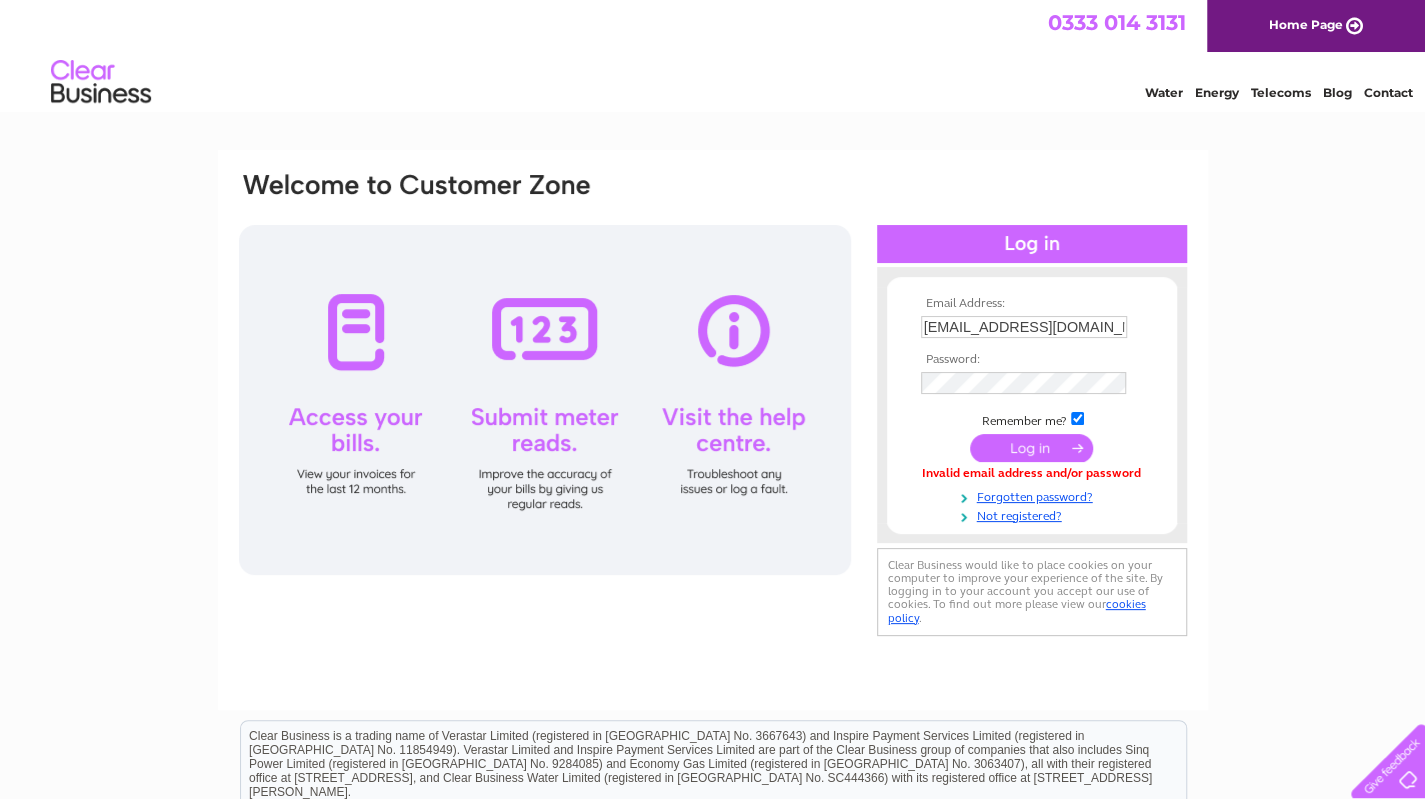 scroll, scrollTop: 0, scrollLeft: 0, axis: both 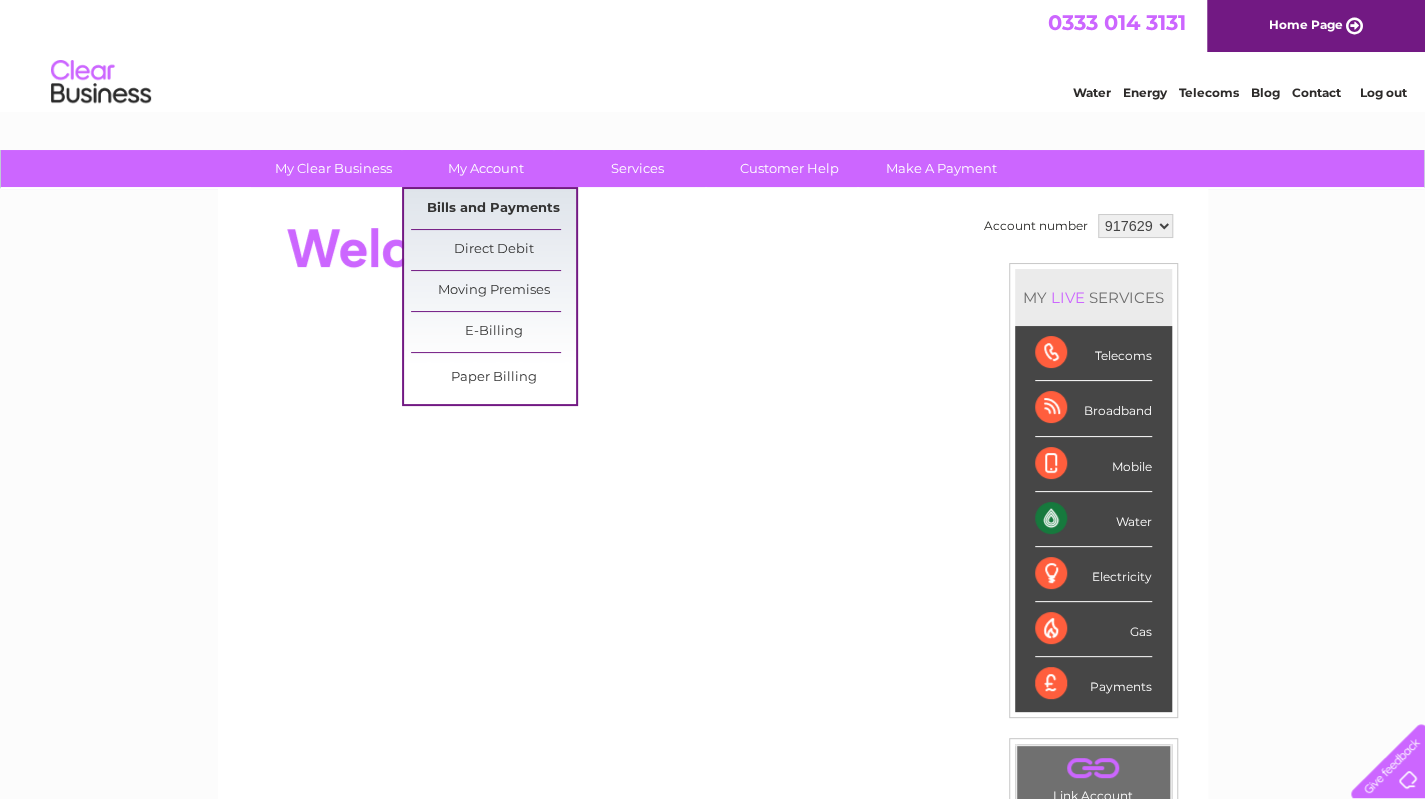 click on "Bills and Payments" at bounding box center [493, 209] 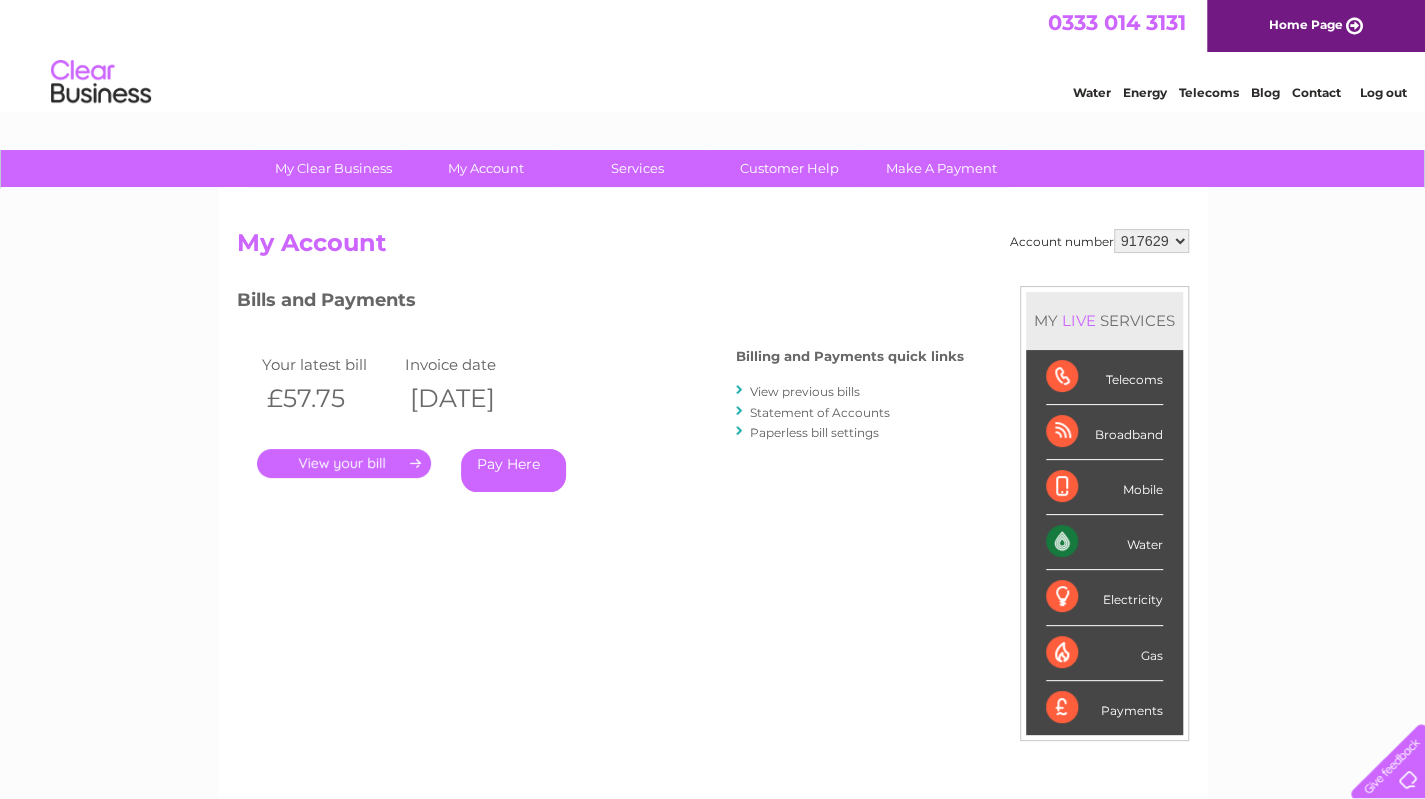 scroll, scrollTop: 0, scrollLeft: 0, axis: both 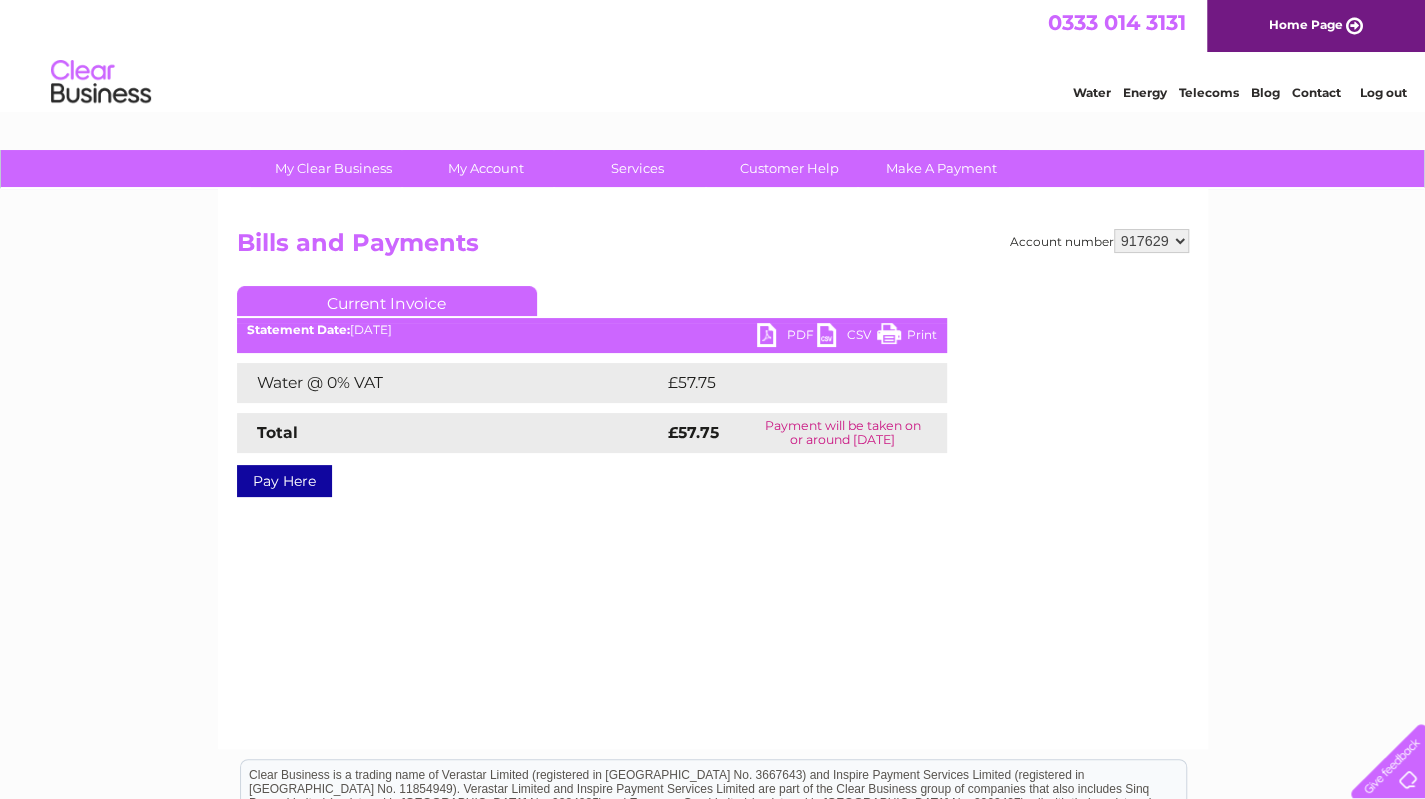 click on "PDF" at bounding box center (787, 337) 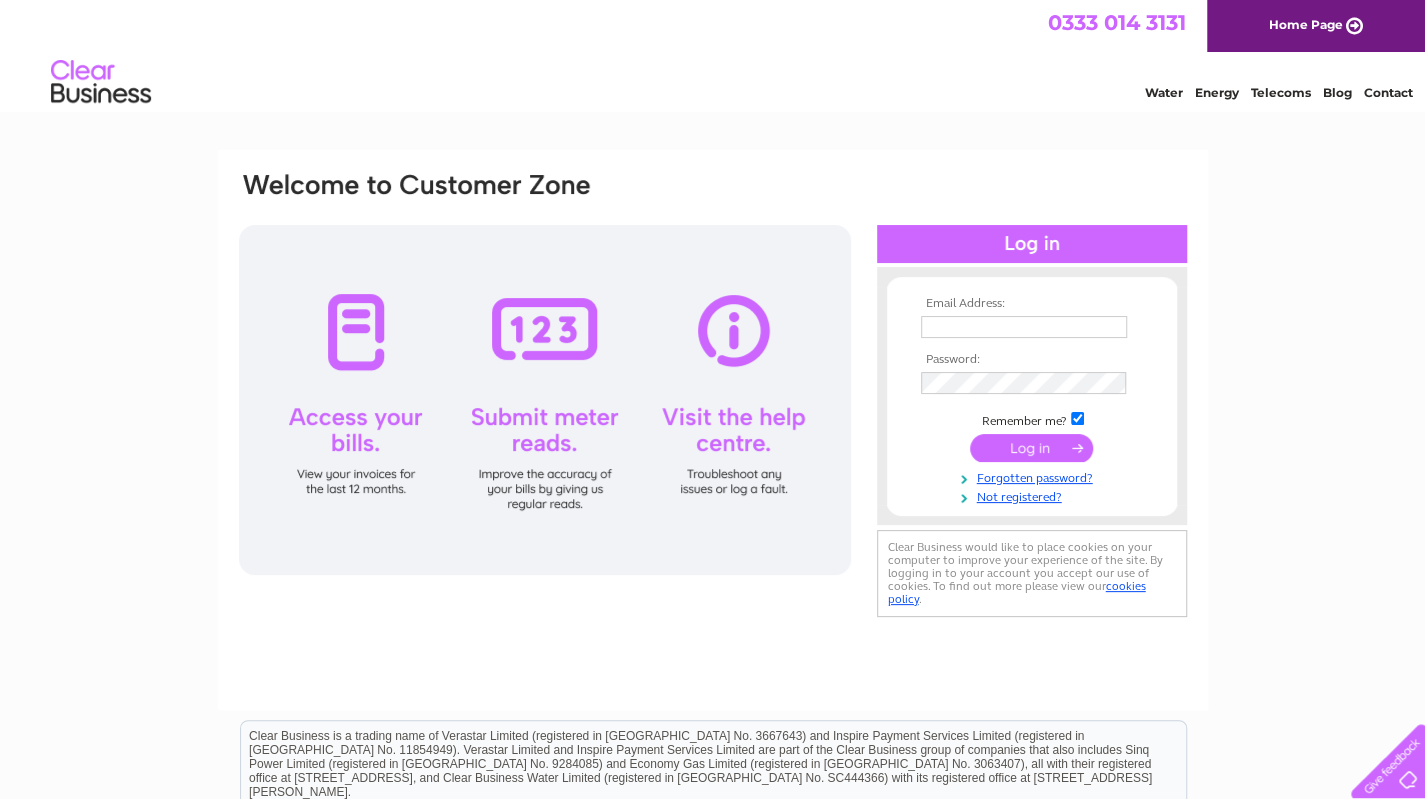 scroll, scrollTop: 0, scrollLeft: 0, axis: both 